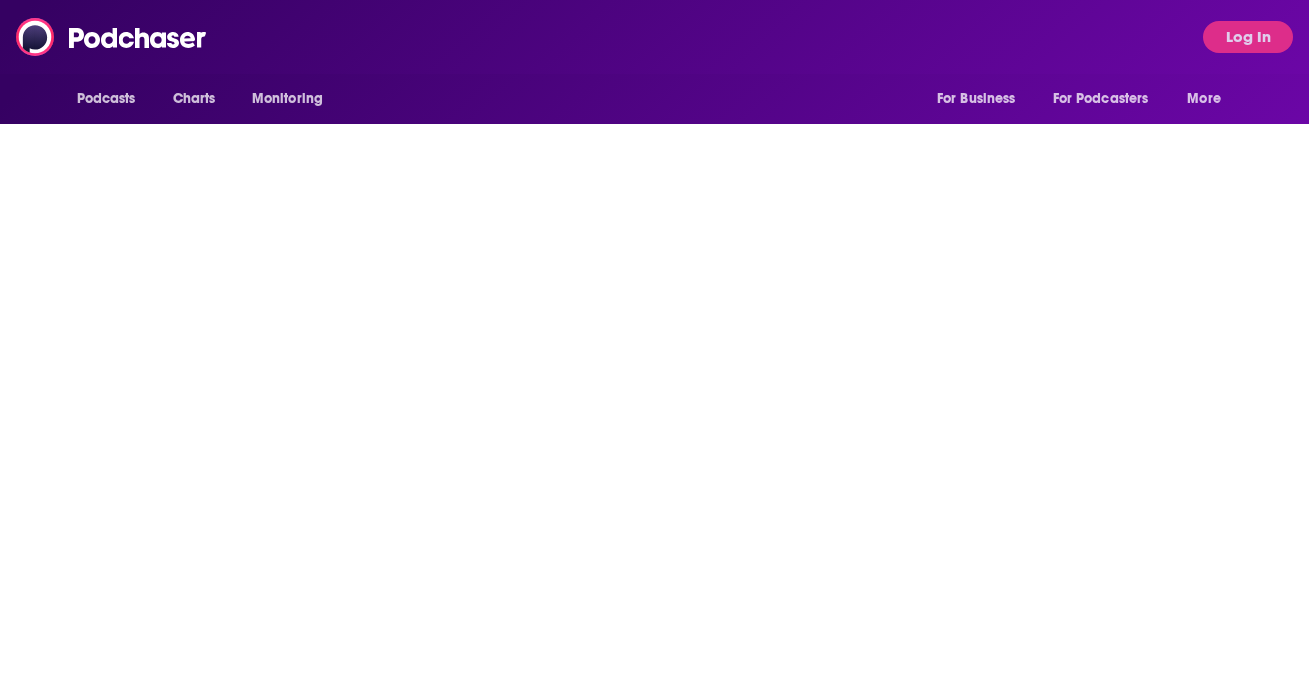 scroll, scrollTop: 0, scrollLeft: 0, axis: both 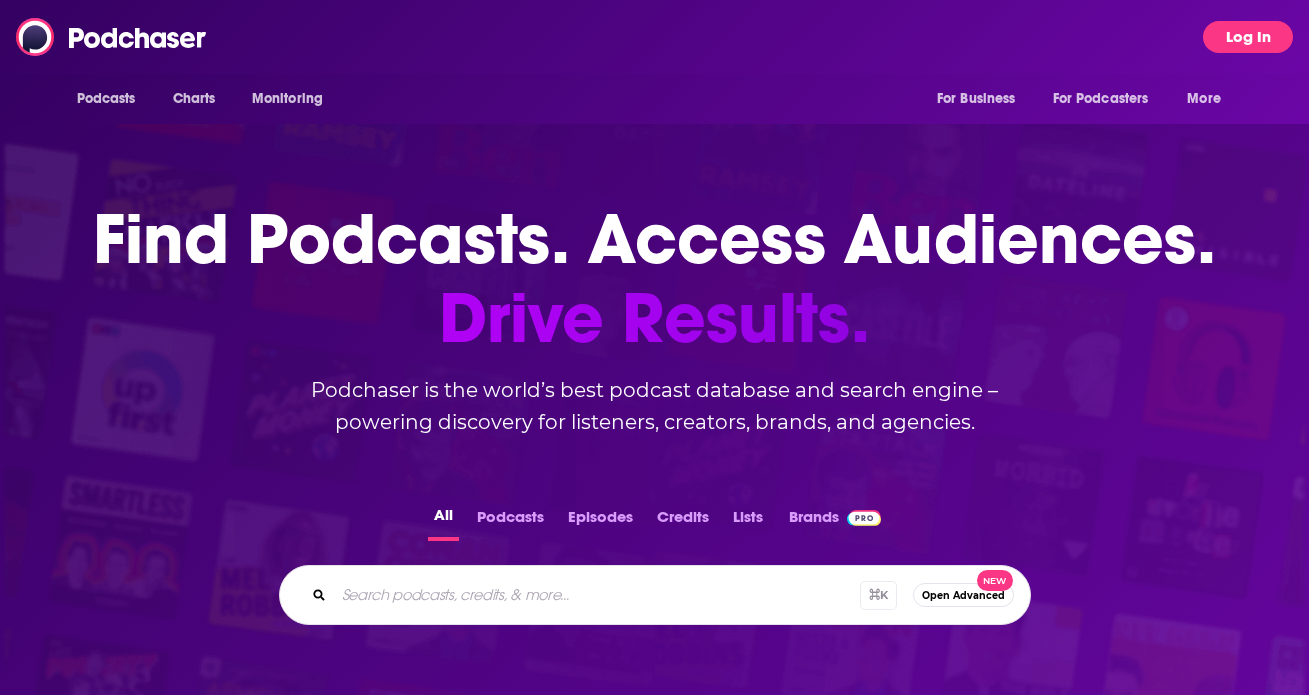 click on "Log In" at bounding box center [1248, 37] 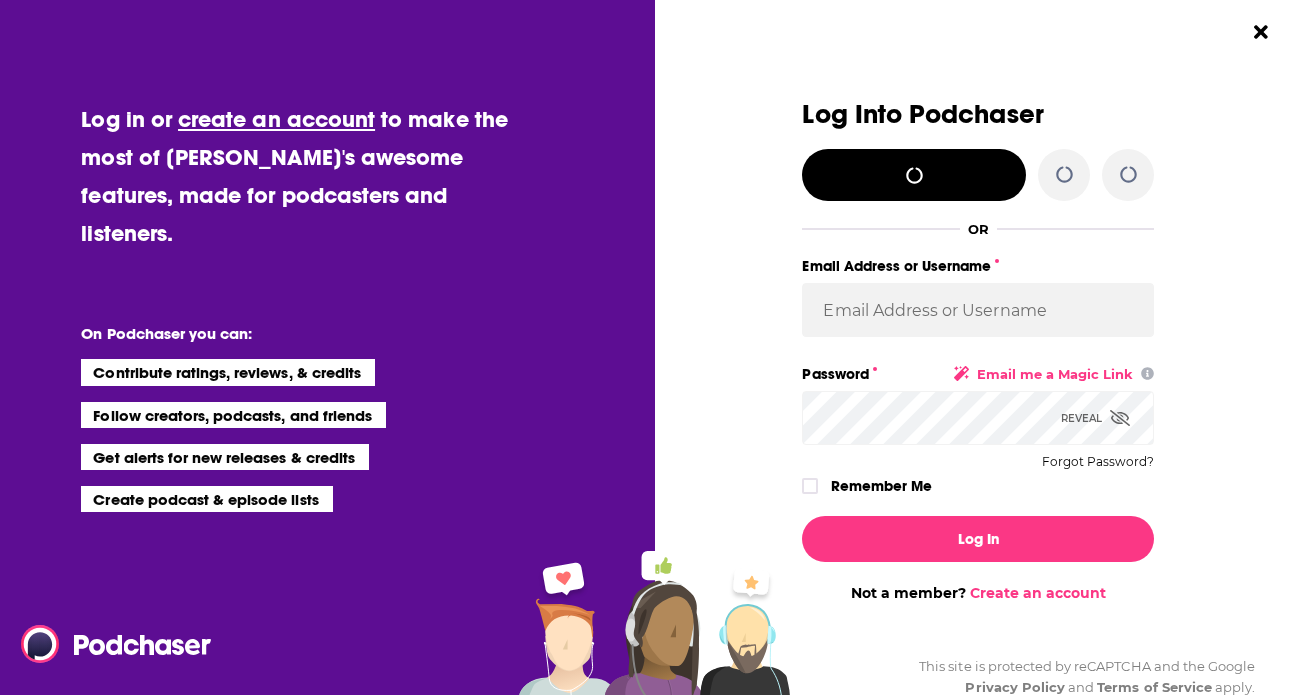 type 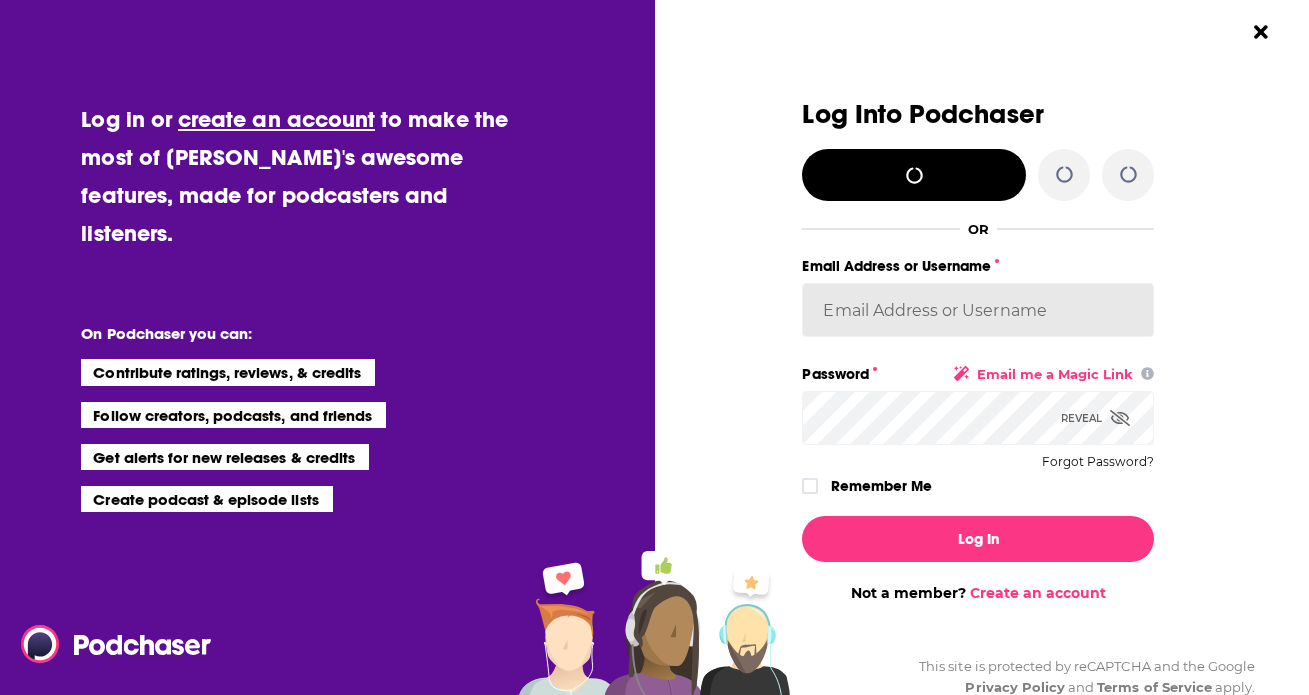 type on "[PERSON_NAME][EMAIL_ADDRESS][PERSON_NAME][DOMAIN_NAME]" 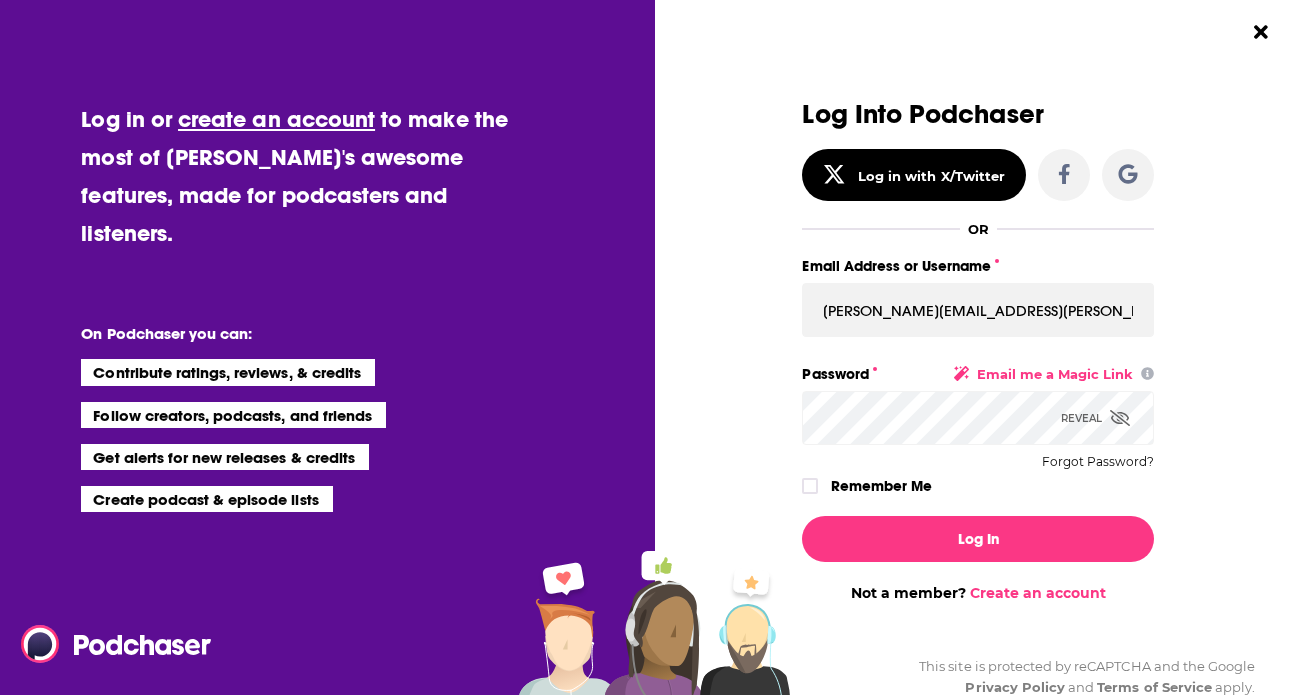 click on "Remember Me" at bounding box center [881, 486] 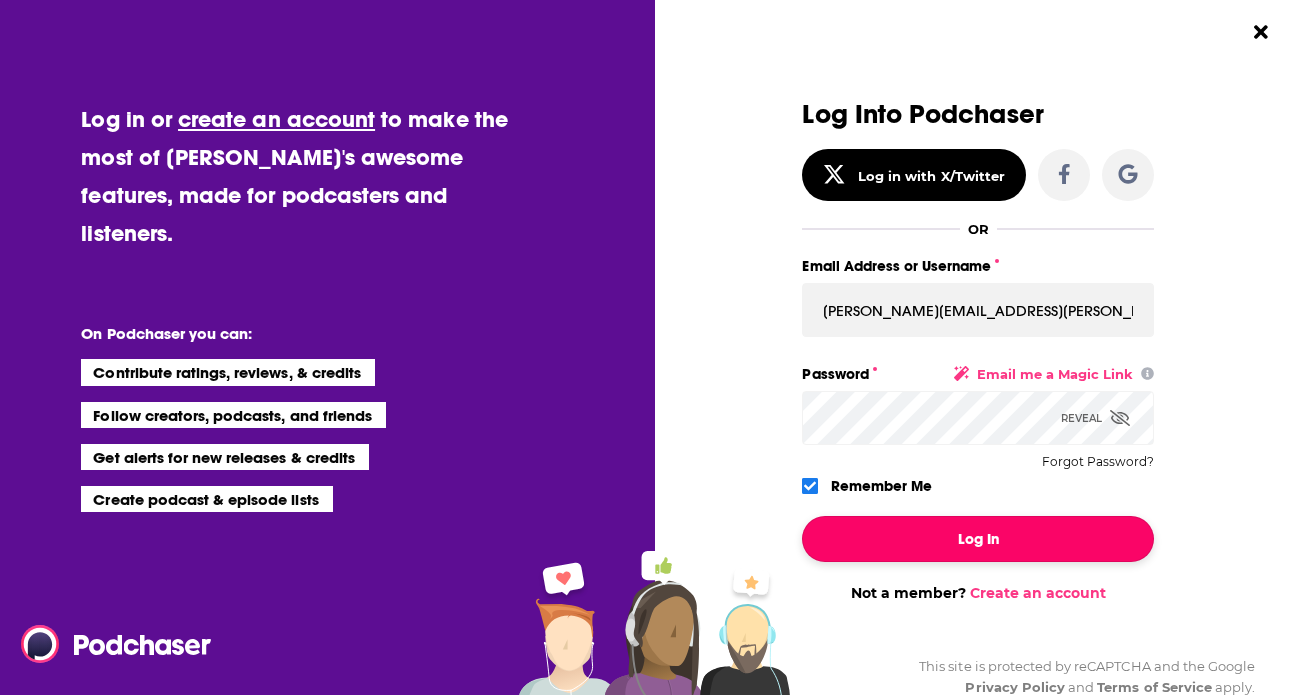 click on "Log In" at bounding box center (978, 539) 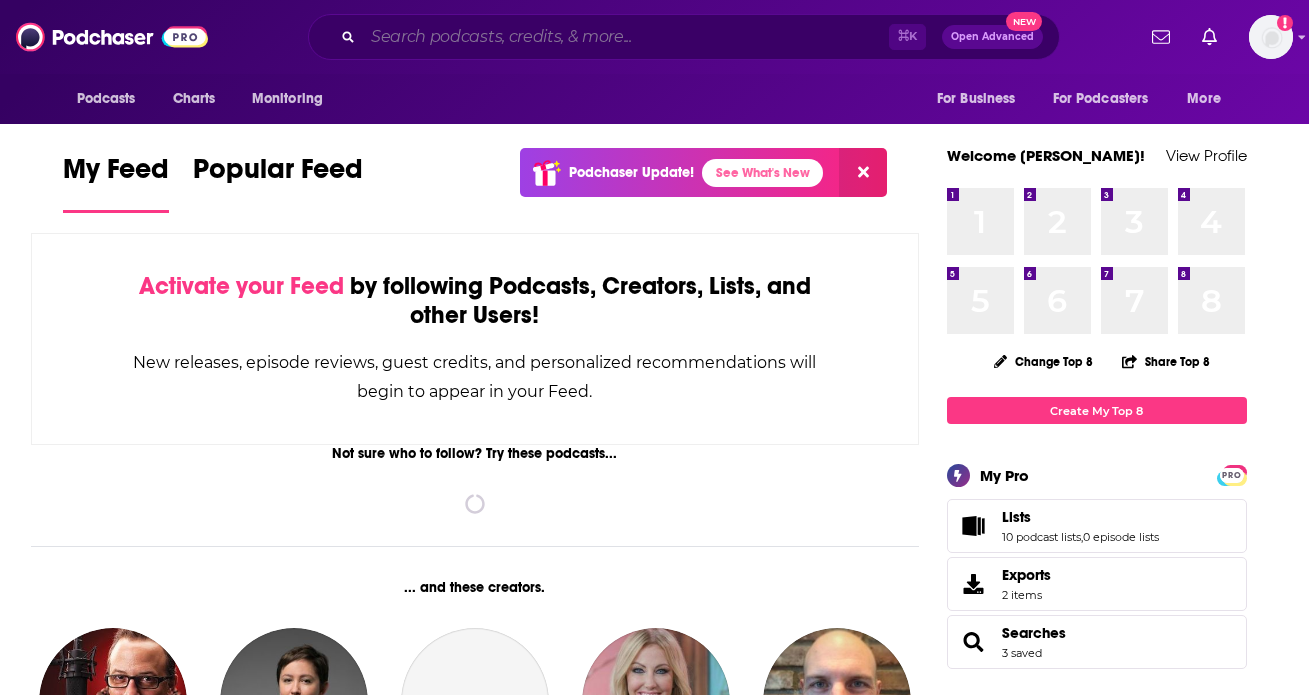 click at bounding box center (626, 37) 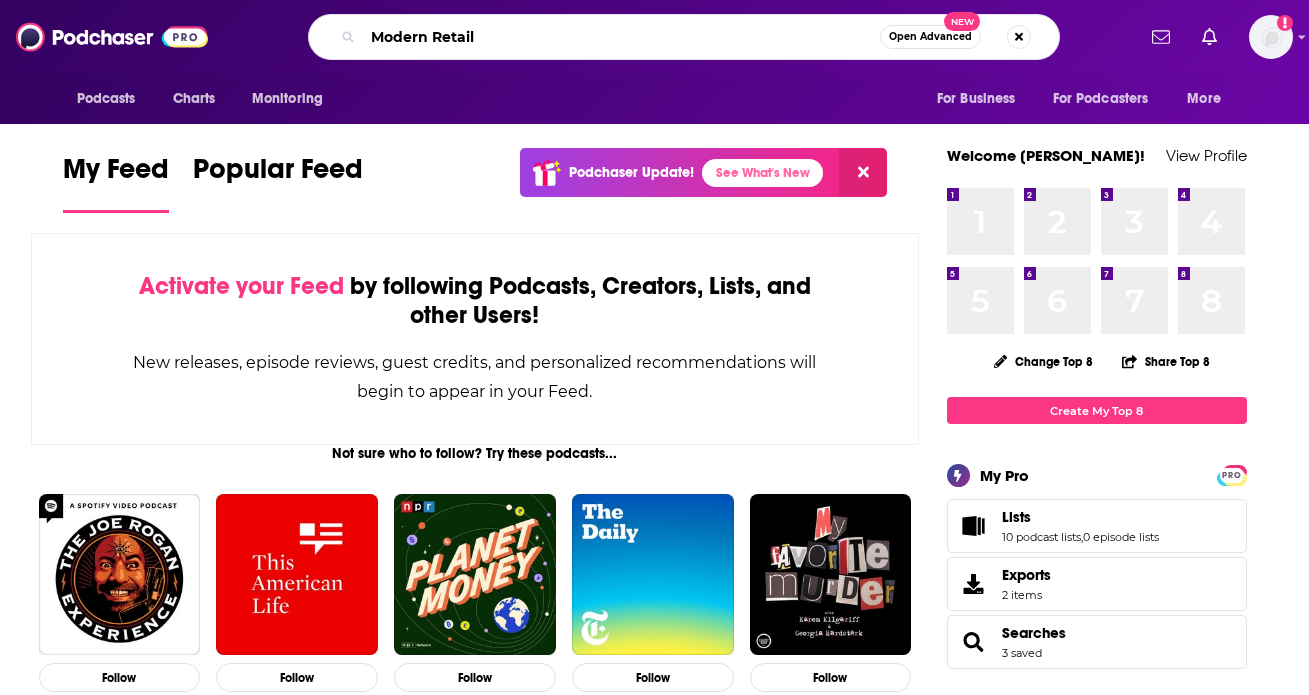type on "Modern Retail" 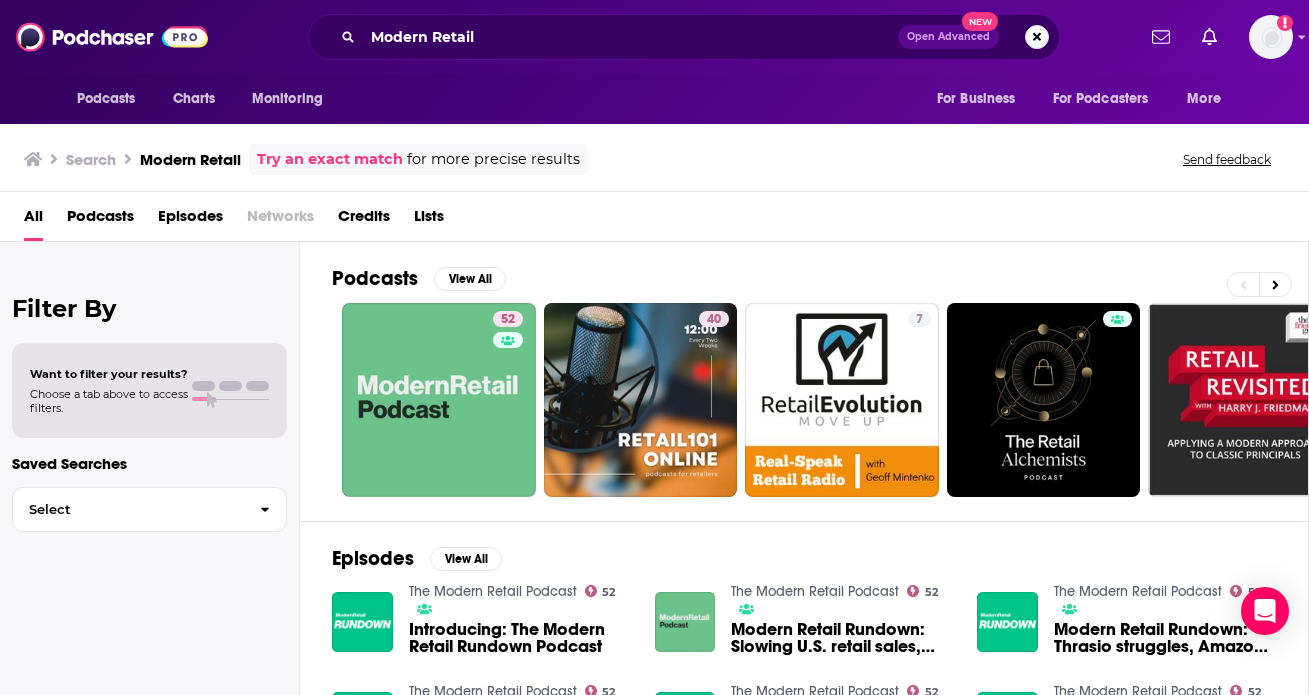 scroll, scrollTop: 57, scrollLeft: 0, axis: vertical 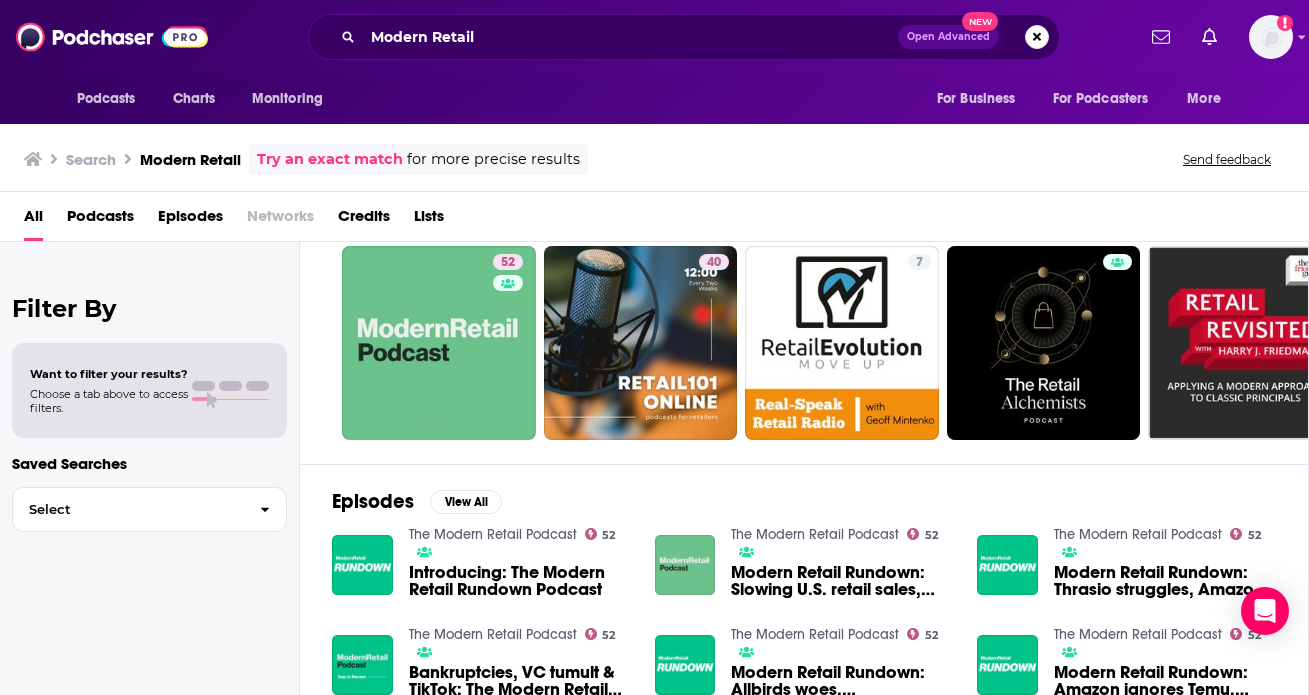 click on "Podcasts" at bounding box center [100, 220] 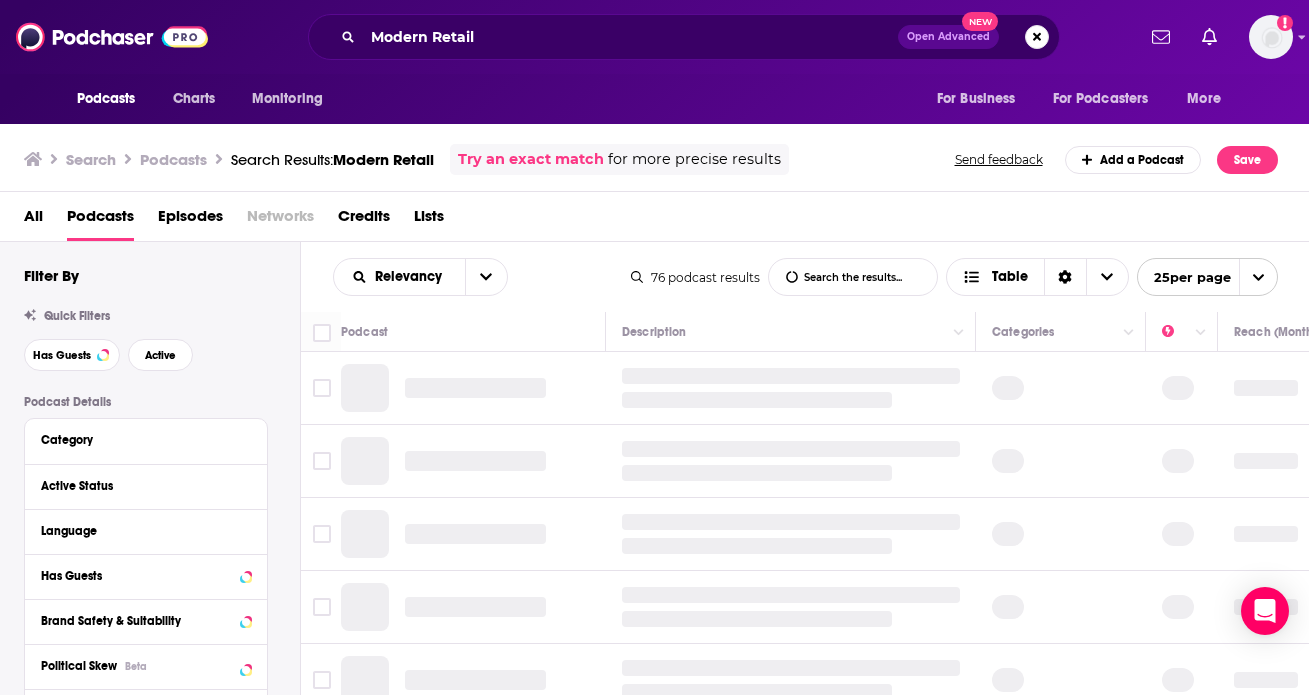 click on "All" at bounding box center (33, 220) 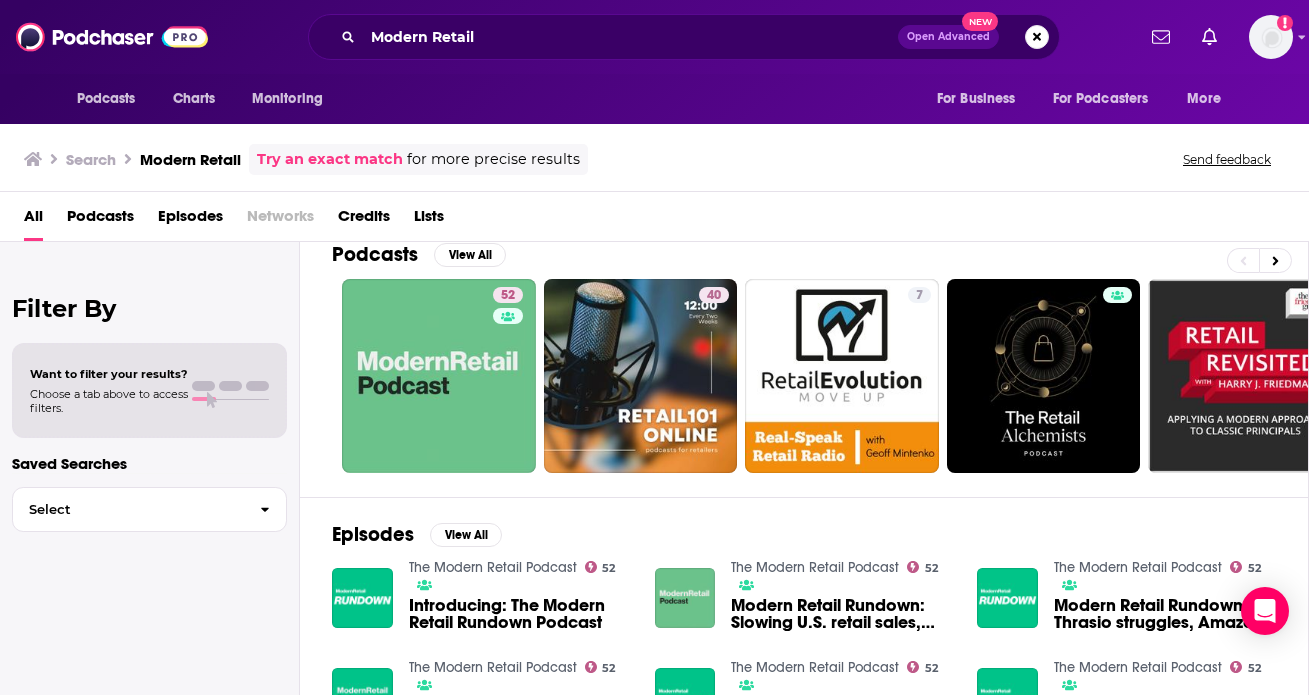 scroll, scrollTop: 0, scrollLeft: 0, axis: both 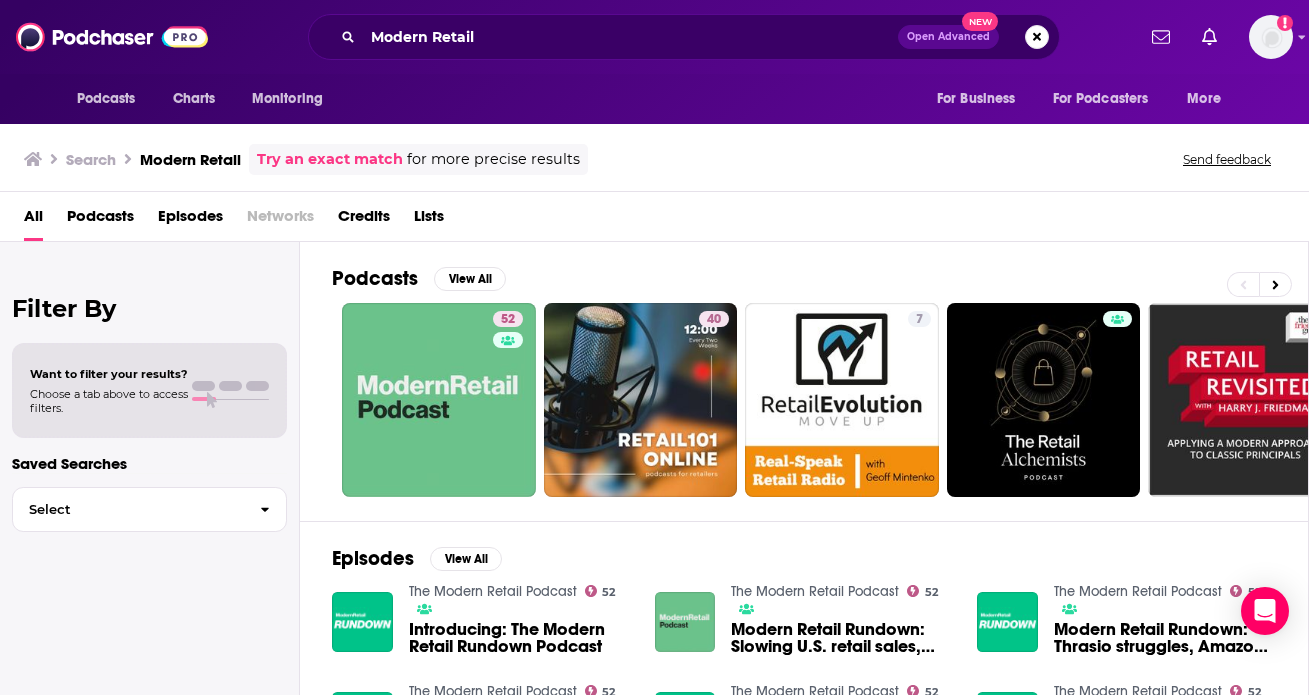 click on "Credits" at bounding box center [364, 220] 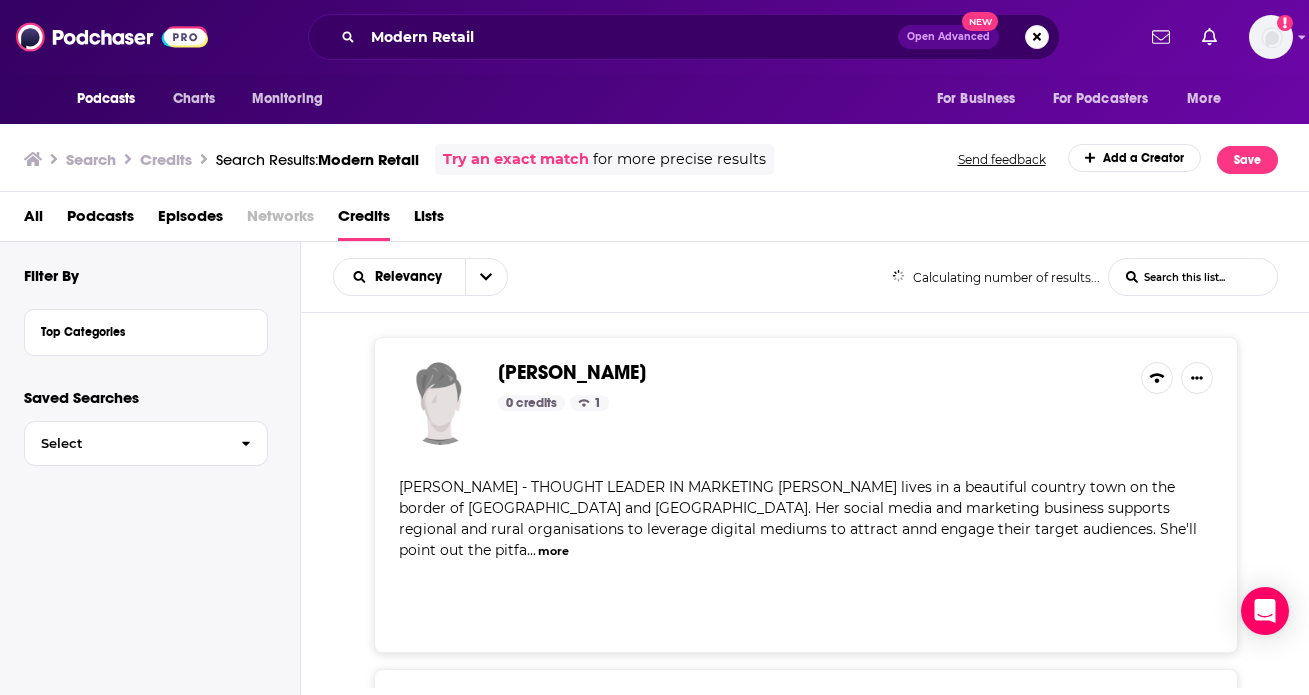 click on "All Podcasts Episodes Networks Credits Lists" at bounding box center [659, 220] 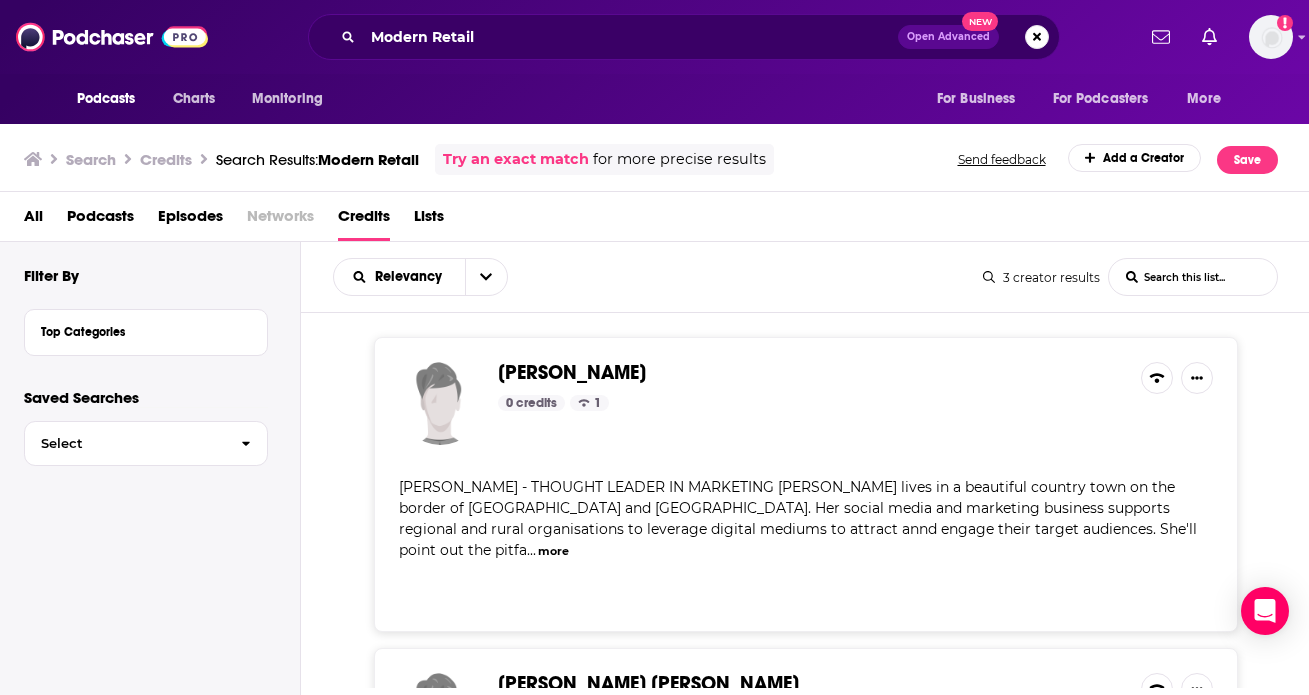 click on "Lists" at bounding box center (429, 220) 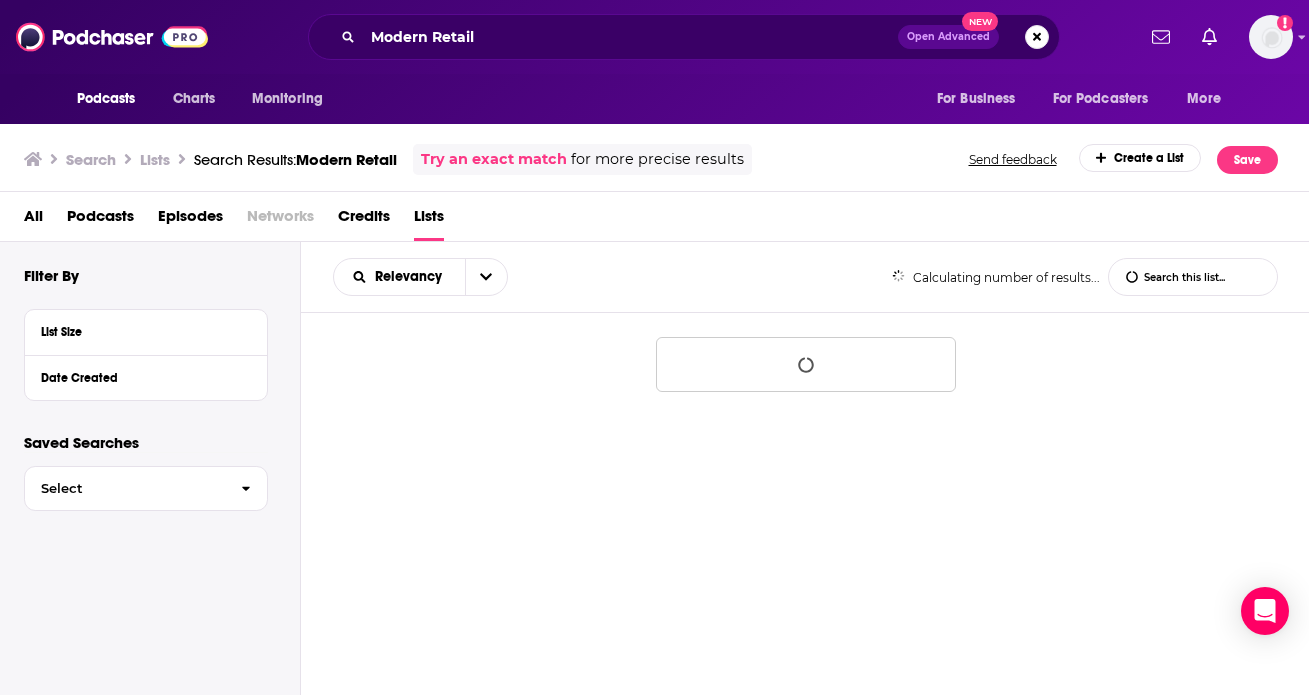 click on "Podcasts" at bounding box center (100, 220) 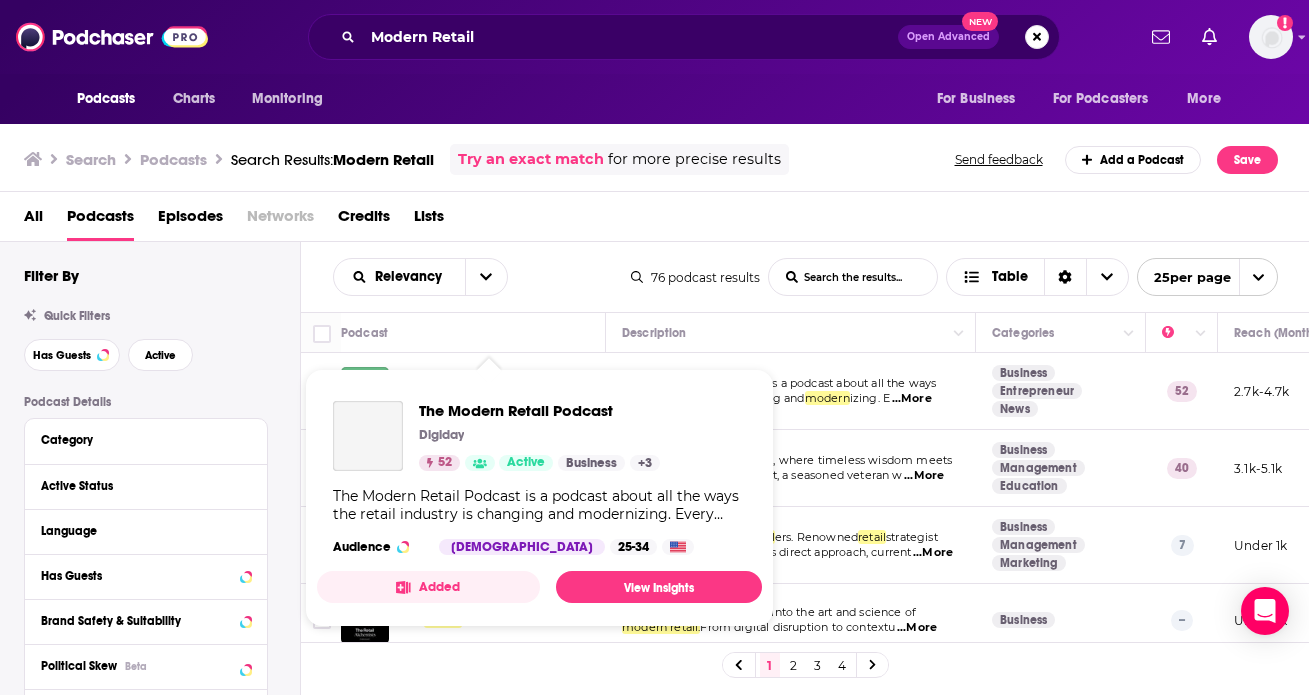 click on "Podcasts Charts Monitoring Modern Retail Open Advanced New For Business For Podcasters More Add a profile image Podcasts Charts Monitoring For Business For Podcasters More Search Podcasts Search Results:   Modern Retail Try an exact match for more precise results Send feedback Add a Podcast Save All Podcasts Episodes Networks Credits Lists Filter By Quick Filters Has Guests Active Podcast Details Category Active Status Language Has Guests Brand Safety & Suitability Political Skew Beta Show More Audience & Reach Power Score™ Reach (Monthly) Reach (Episode Average) Gender Age Income Show More Saved Searches Select Relevancy List Search Input Search the results... Table 76   podcast   results List Search Input Search the results... Table 25  per page Podcast Description Categories Reach (Monthly) Reach (Episode) Top Country The  Modern Retail  Podcast The  Modern Retail  Podcast is a podcast about all the ways the  retail  industry is changing and  modern izing. E  ...More Business Entrepreneur News 52   US" at bounding box center (654, 347) 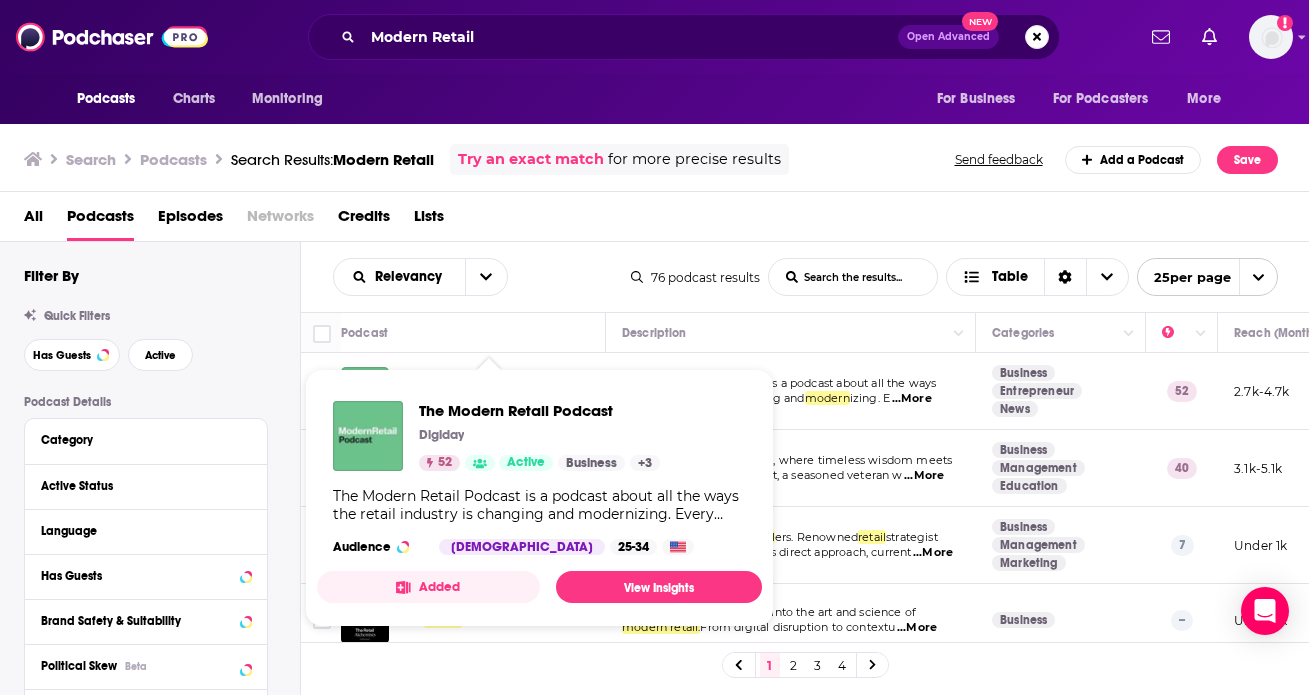click on "The  Modern Retail  Podcast is a podcast about all the ways the  retail  industry is changing and  modern izing. E  ...More" at bounding box center [791, 391] 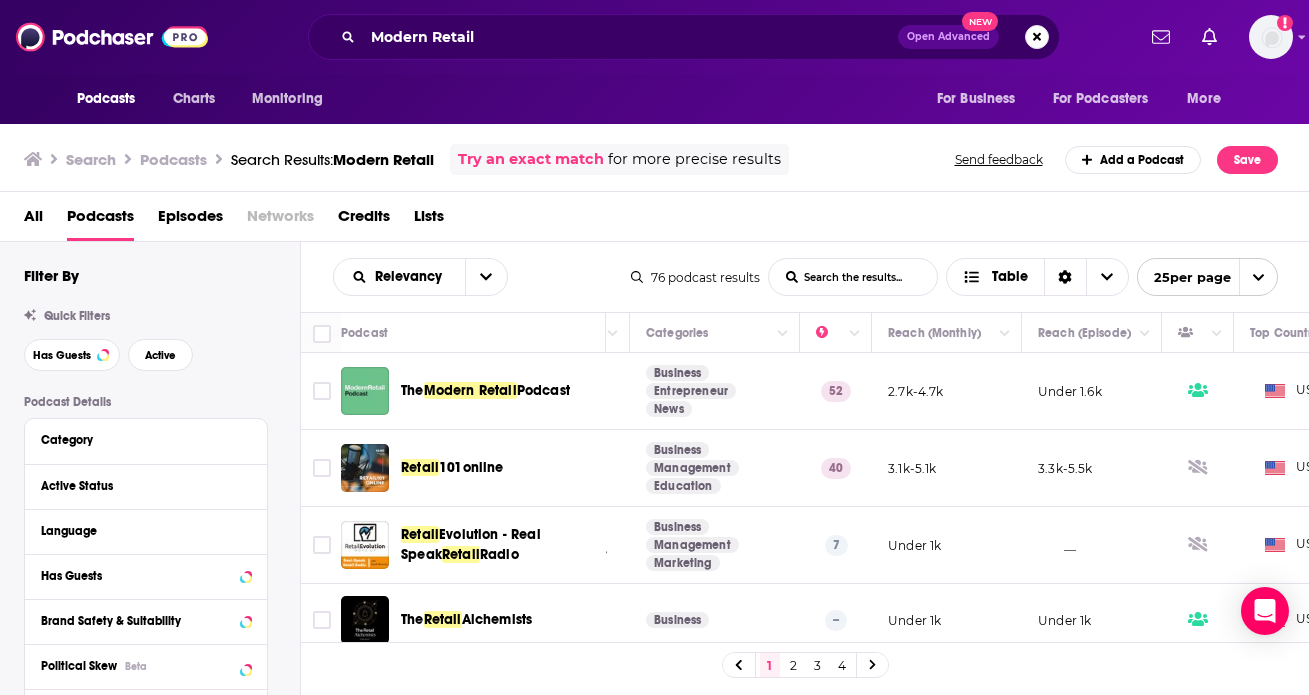 scroll, scrollTop: 0, scrollLeft: 495, axis: horizontal 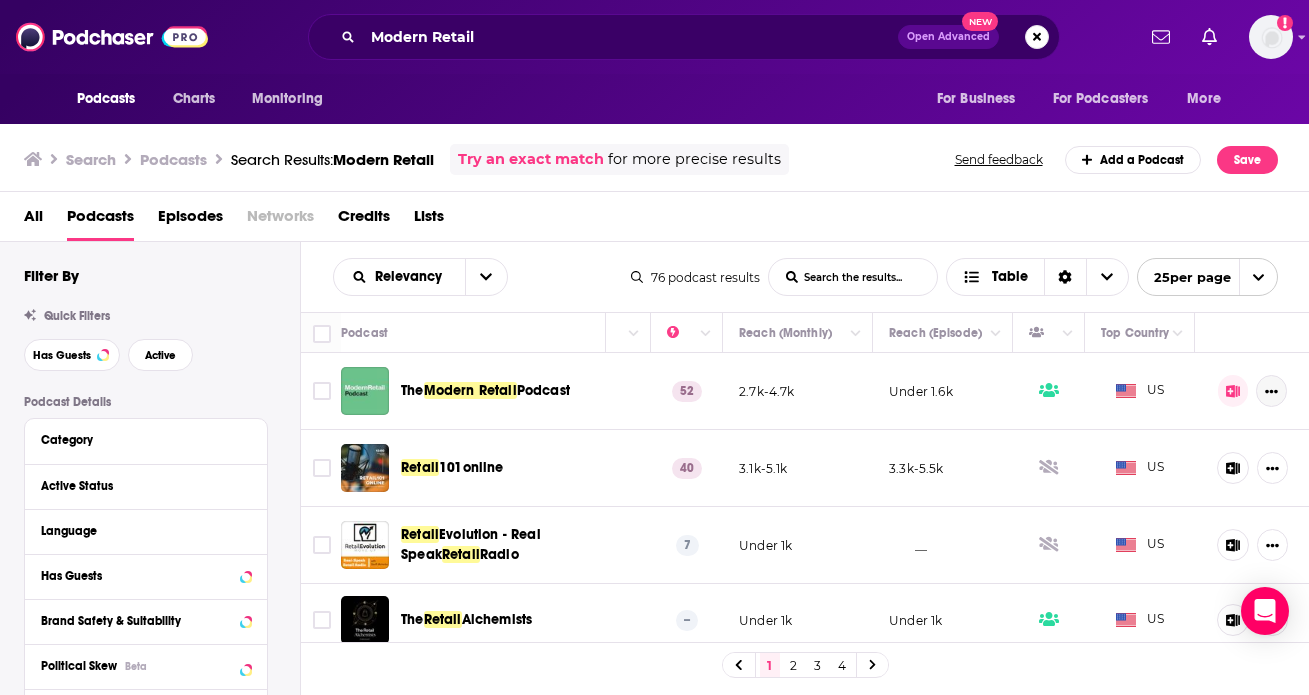 click at bounding box center (1271, 391) 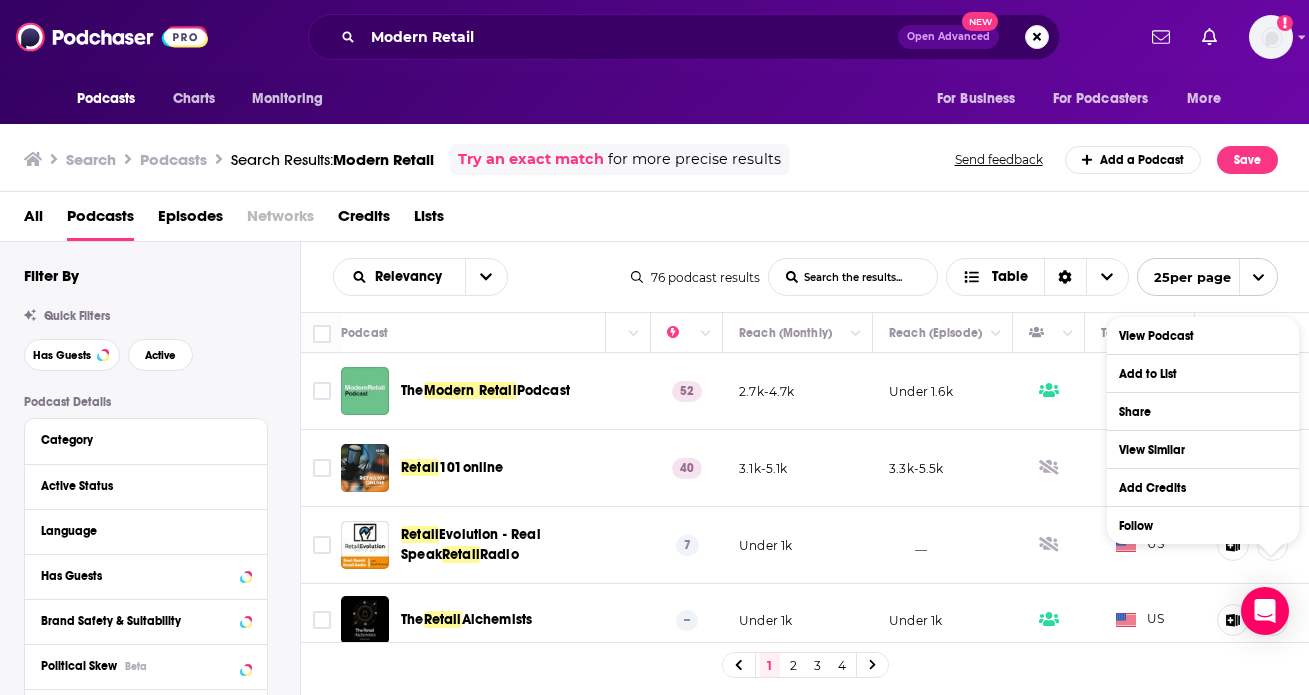 click 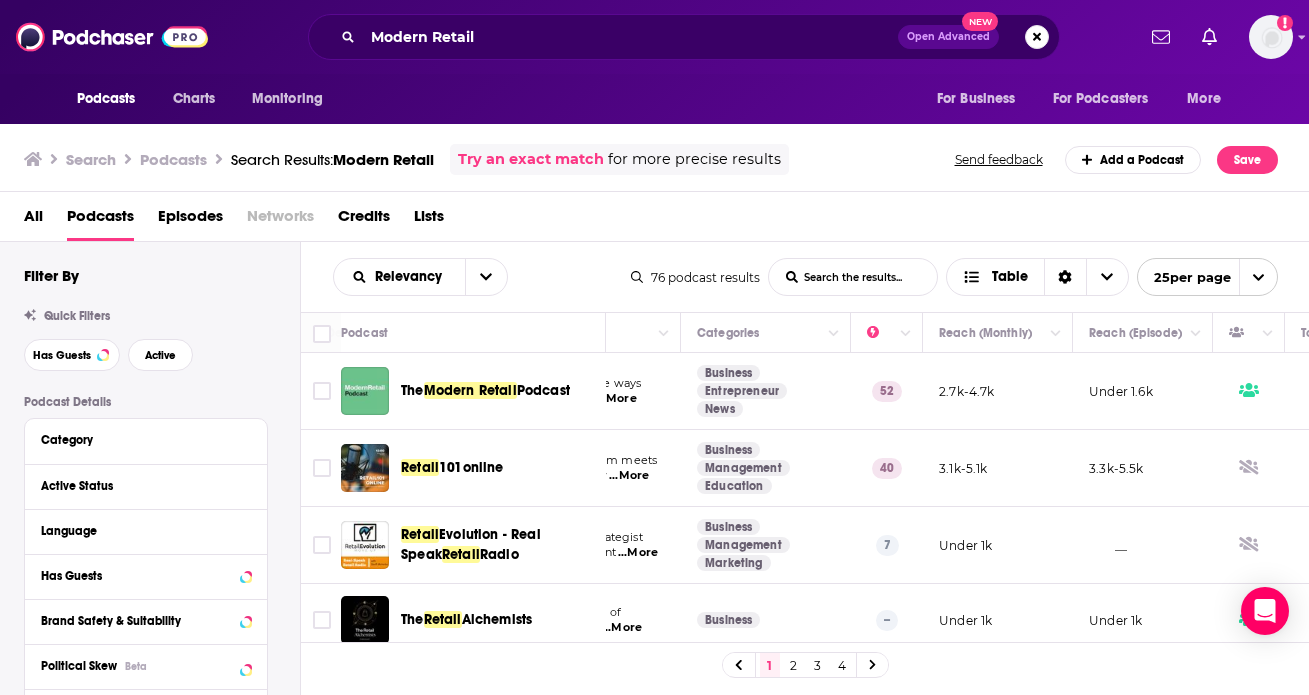 scroll, scrollTop: 0, scrollLeft: 0, axis: both 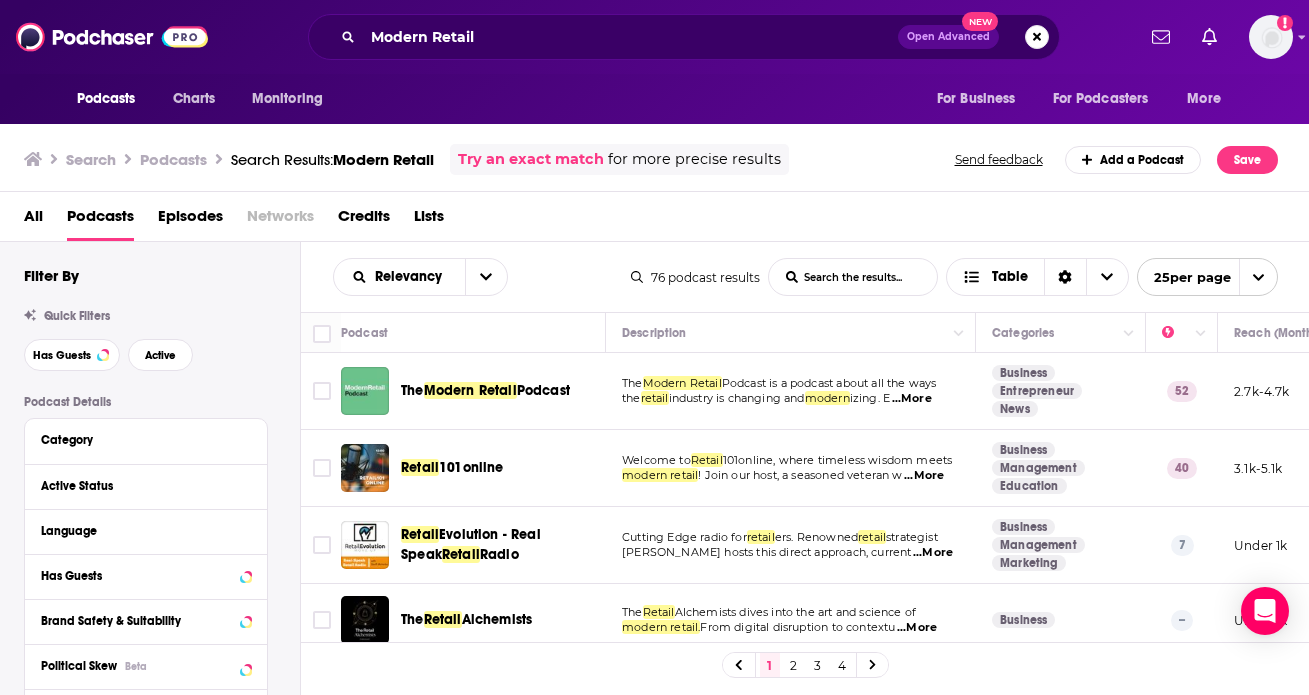 click on "Podcasts Charts Monitoring Modern Retail Open Advanced New For Business For Podcasters More Add a profile image Podcasts Charts Monitoring For Business For Podcasters More Search Podcasts Search Results:   Modern Retail Try an exact match for more precise results Send feedback Add a Podcast Save All Podcasts Episodes Networks Credits Lists Filter By Quick Filters Has Guests Active Podcast Details Category Active Status Language Has Guests Brand Safety & Suitability Political Skew Beta Show More Audience & Reach Power Score™ Reach (Monthly) Reach (Episode Average) Gender Age Income Show More Saved Searches Select Relevancy List Search Input Search the results... Table 76   podcast   results List Search Input Search the results... Table 25  per page Podcast Description Categories Reach (Monthly) Reach (Episode) Top Country The  Modern Retail  Podcast The  Modern Retail  Podcast is a podcast about all the ways the  retail  industry is changing and  modern izing. E  ...More Business Entrepreneur News 52   US" at bounding box center [654, 347] 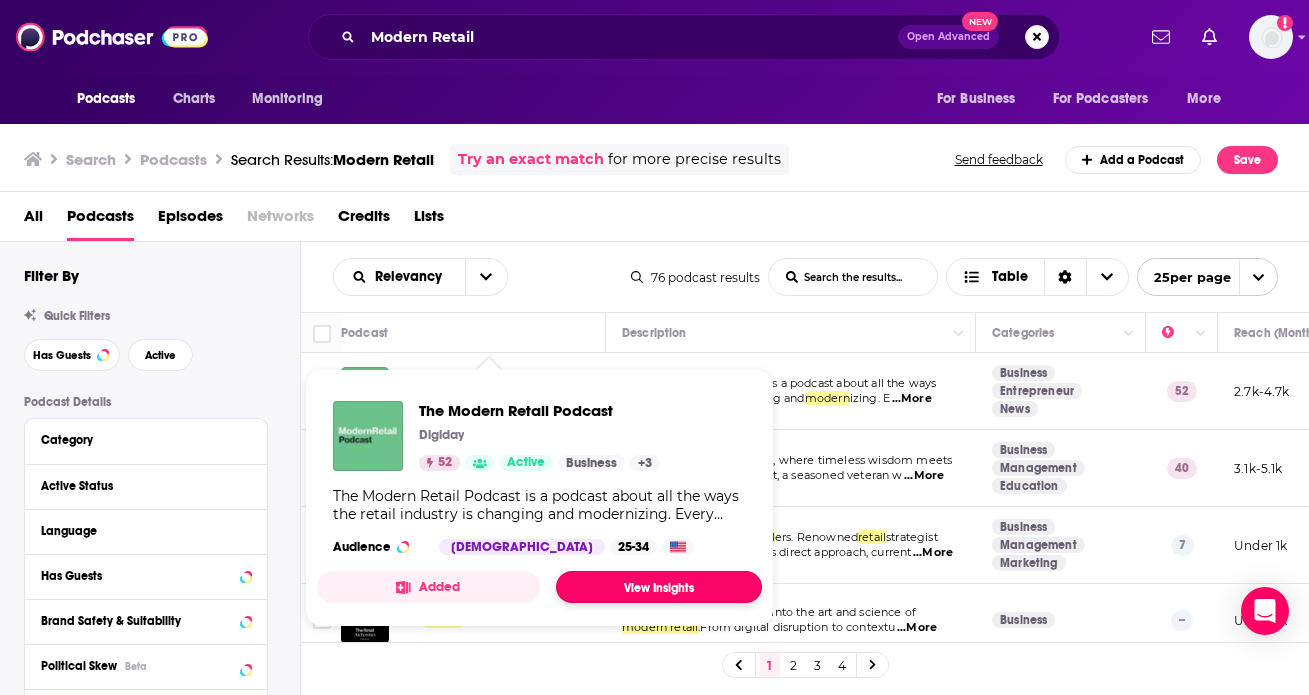 click on "View Insights" at bounding box center (659, 587) 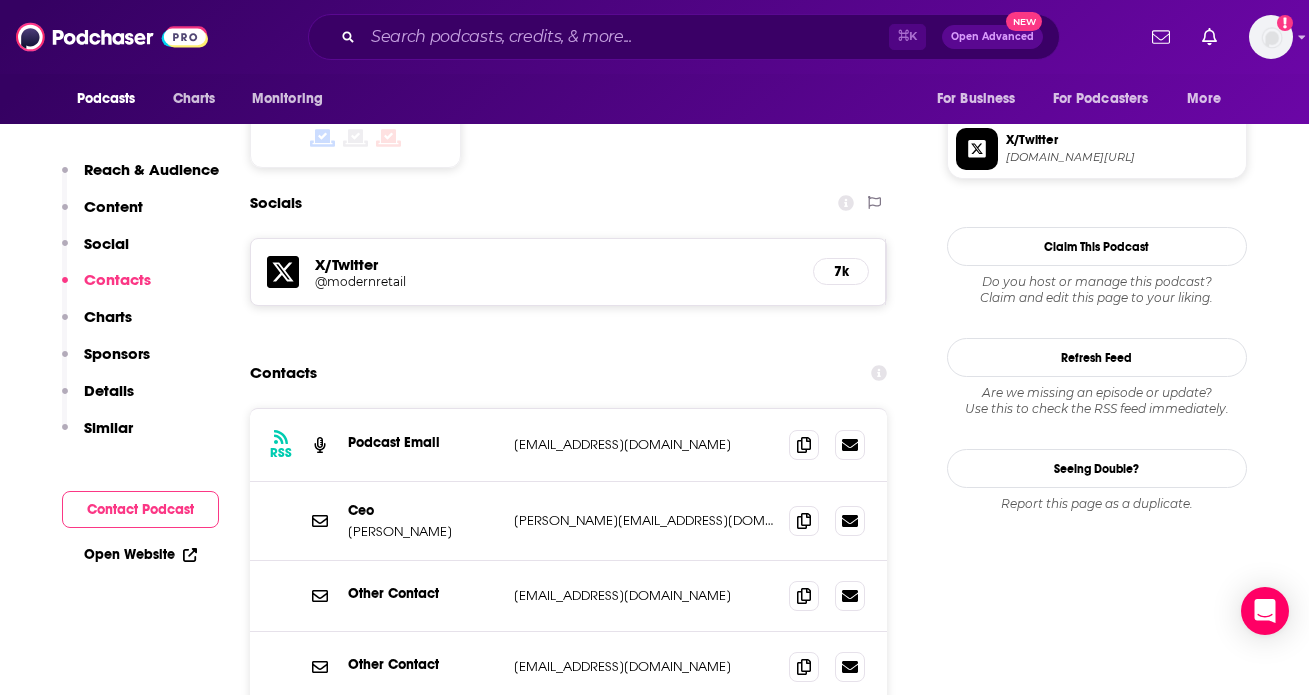 scroll, scrollTop: 1699, scrollLeft: 0, axis: vertical 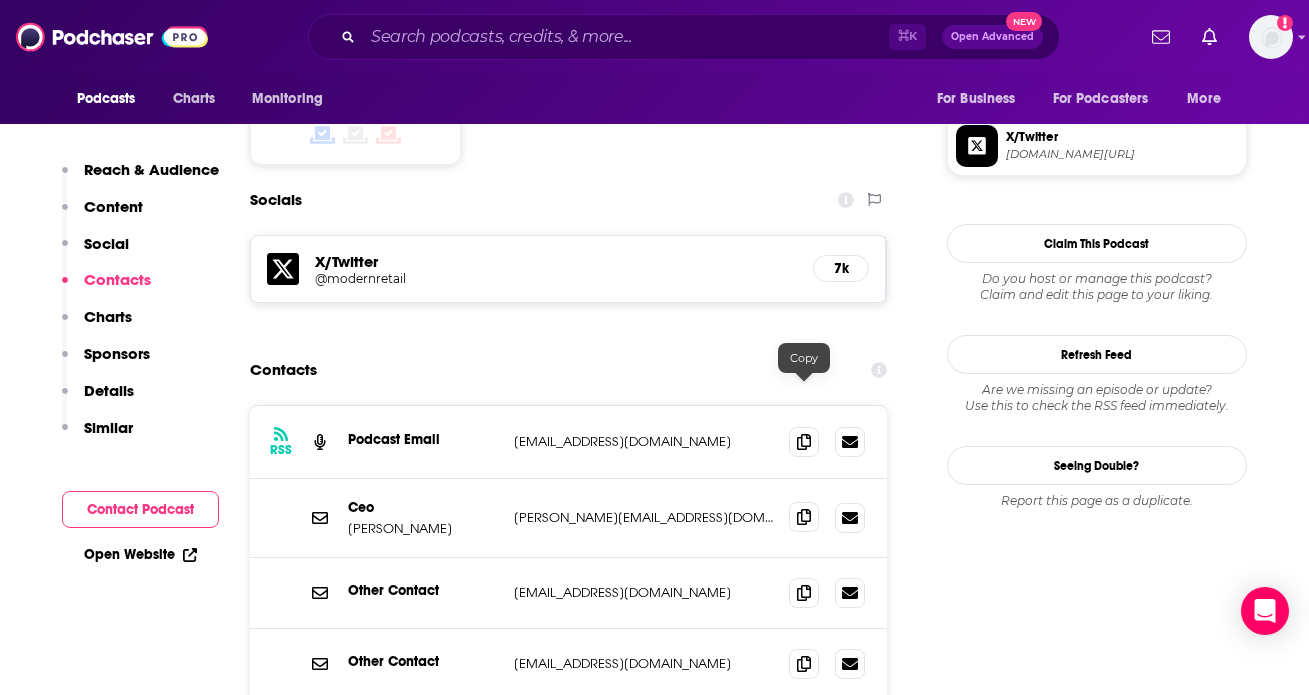 click at bounding box center [804, 517] 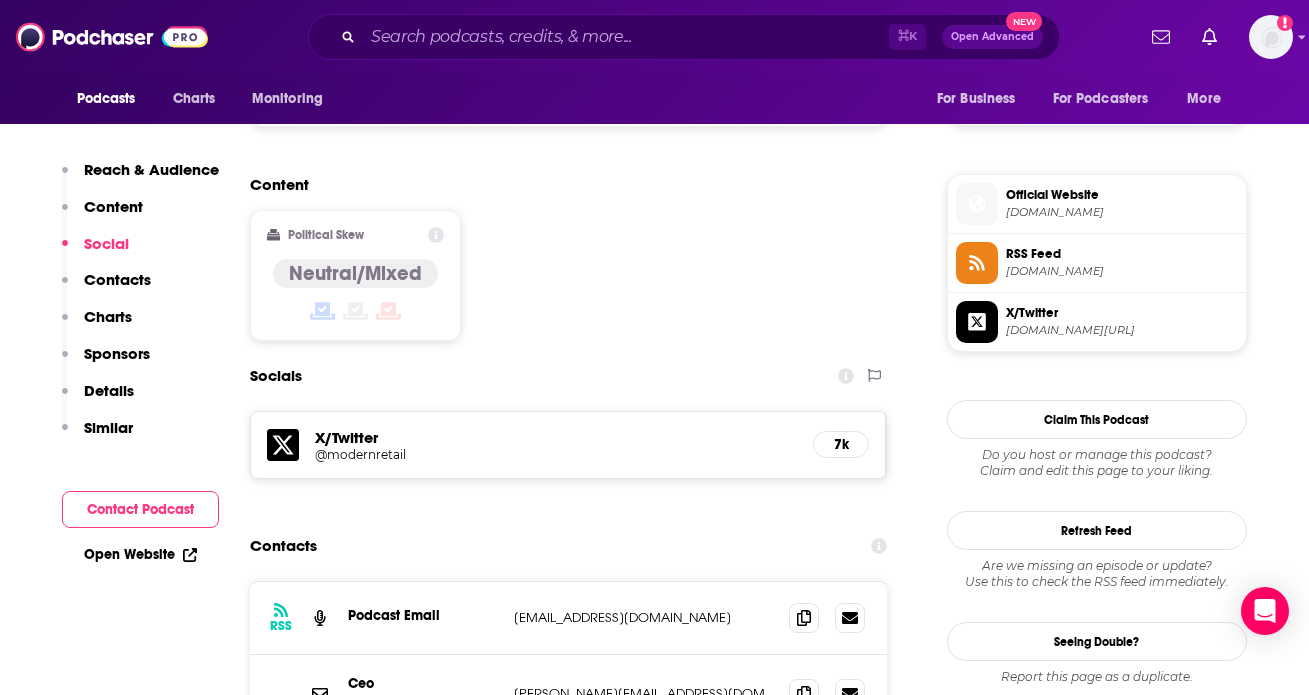 scroll, scrollTop: 1525, scrollLeft: 0, axis: vertical 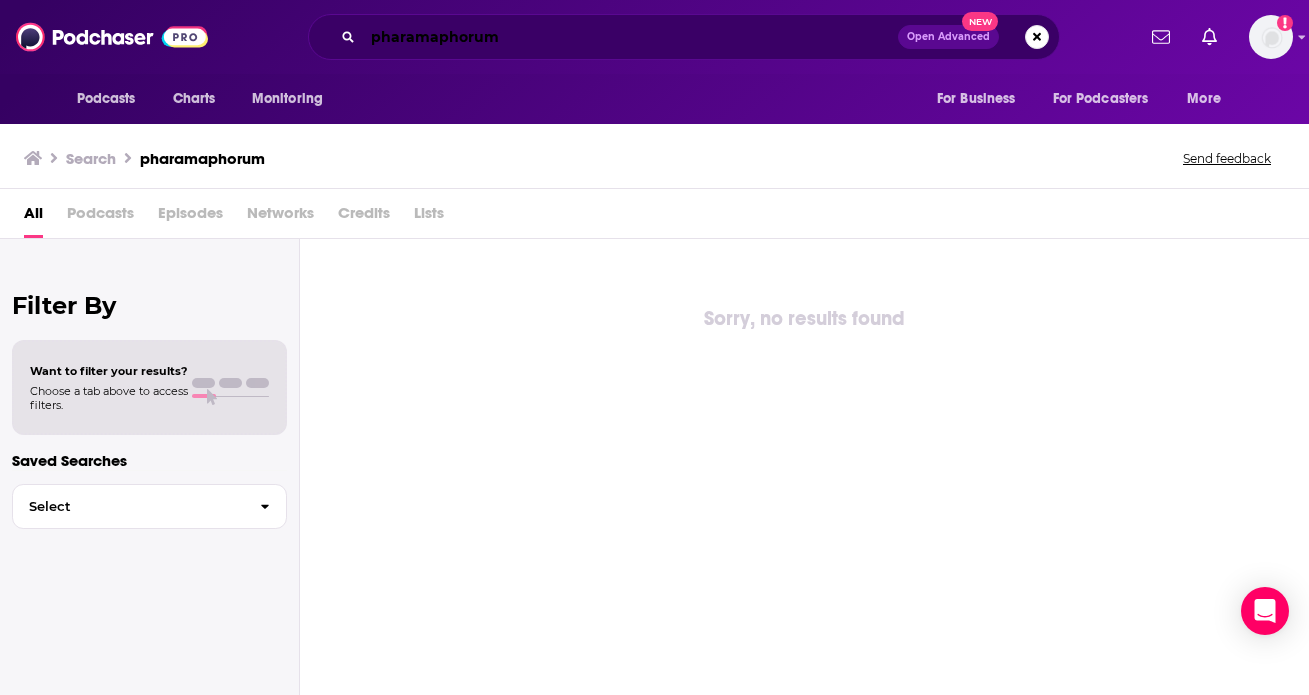 click on "pharamaphorum" at bounding box center [630, 37] 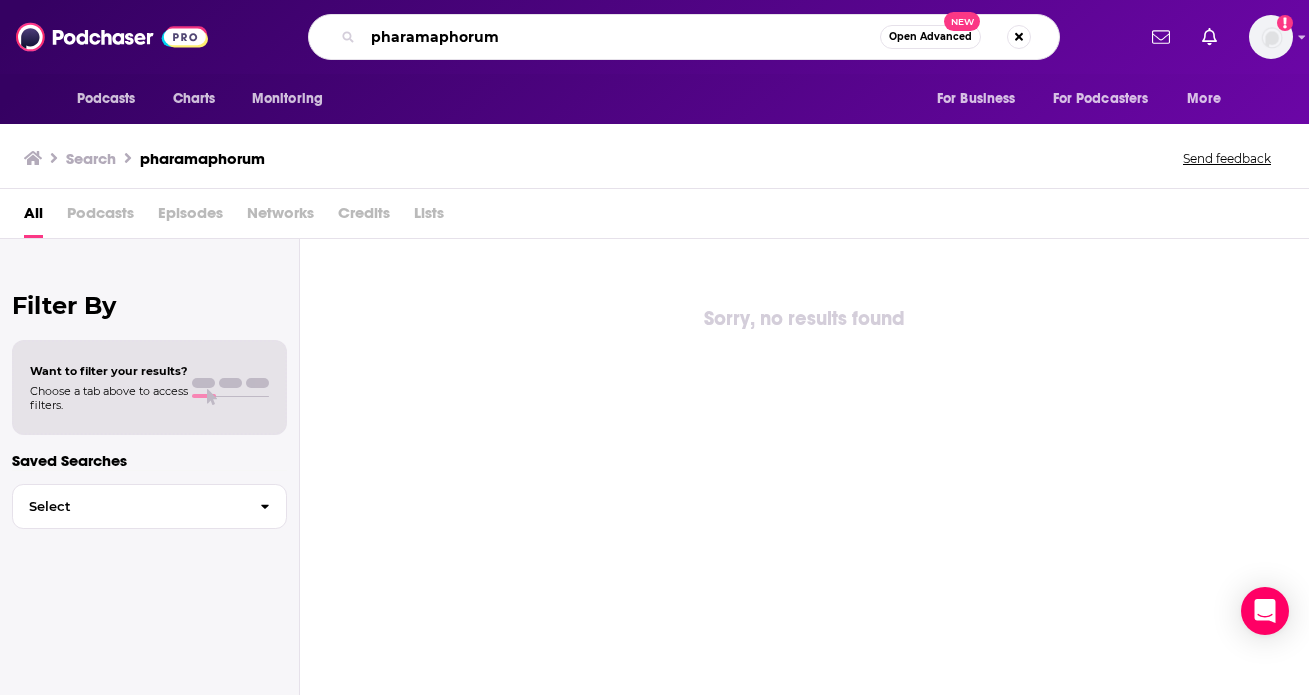 click on "pharamaphorum" at bounding box center [621, 37] 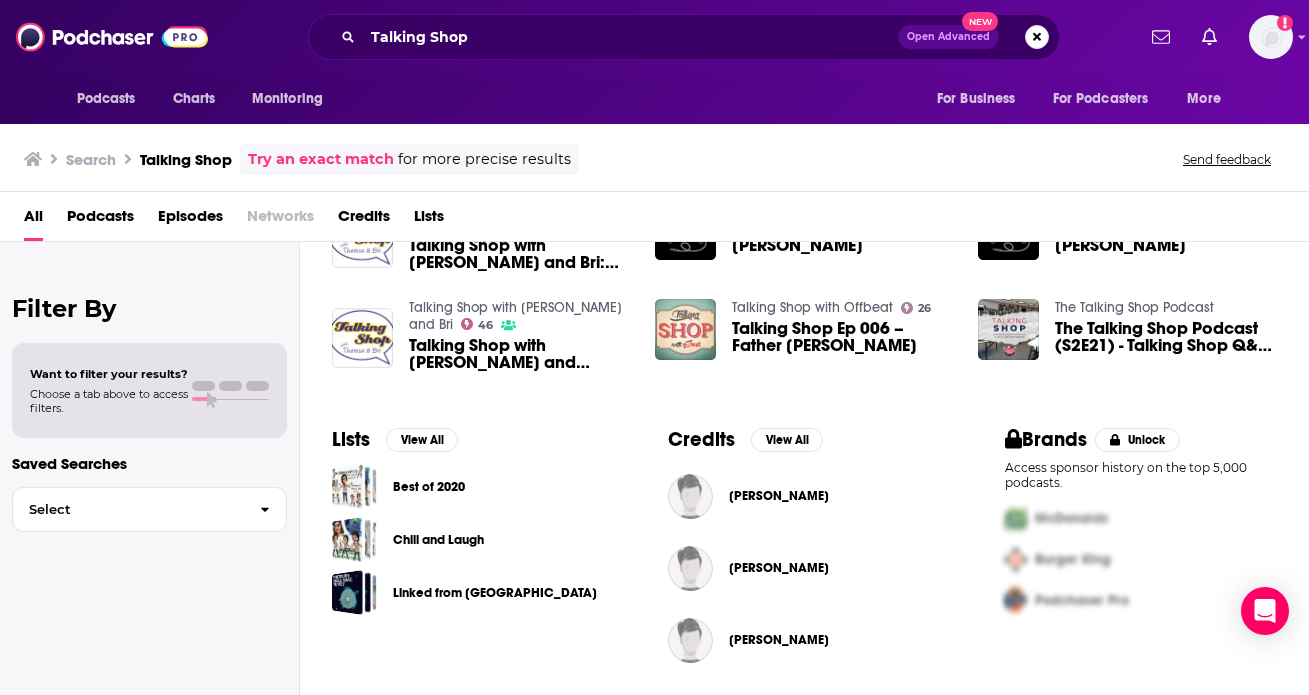 scroll, scrollTop: 0, scrollLeft: 0, axis: both 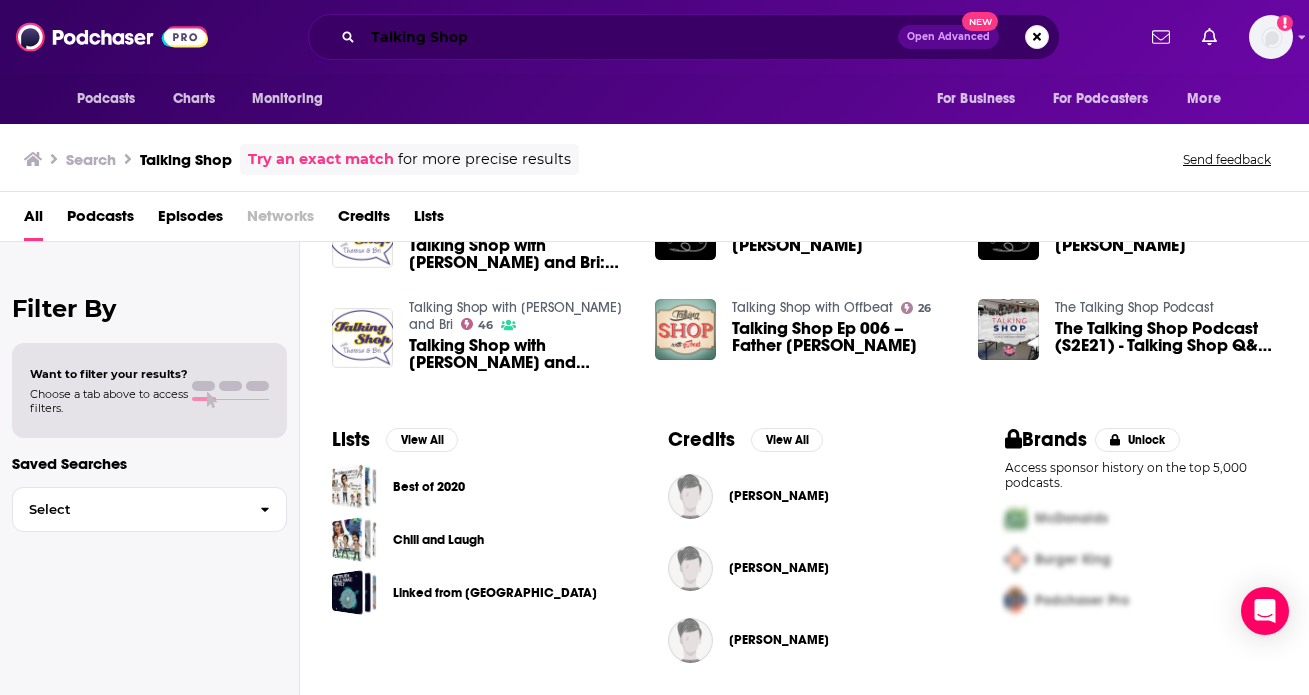 click on "Talking Shop" at bounding box center [630, 37] 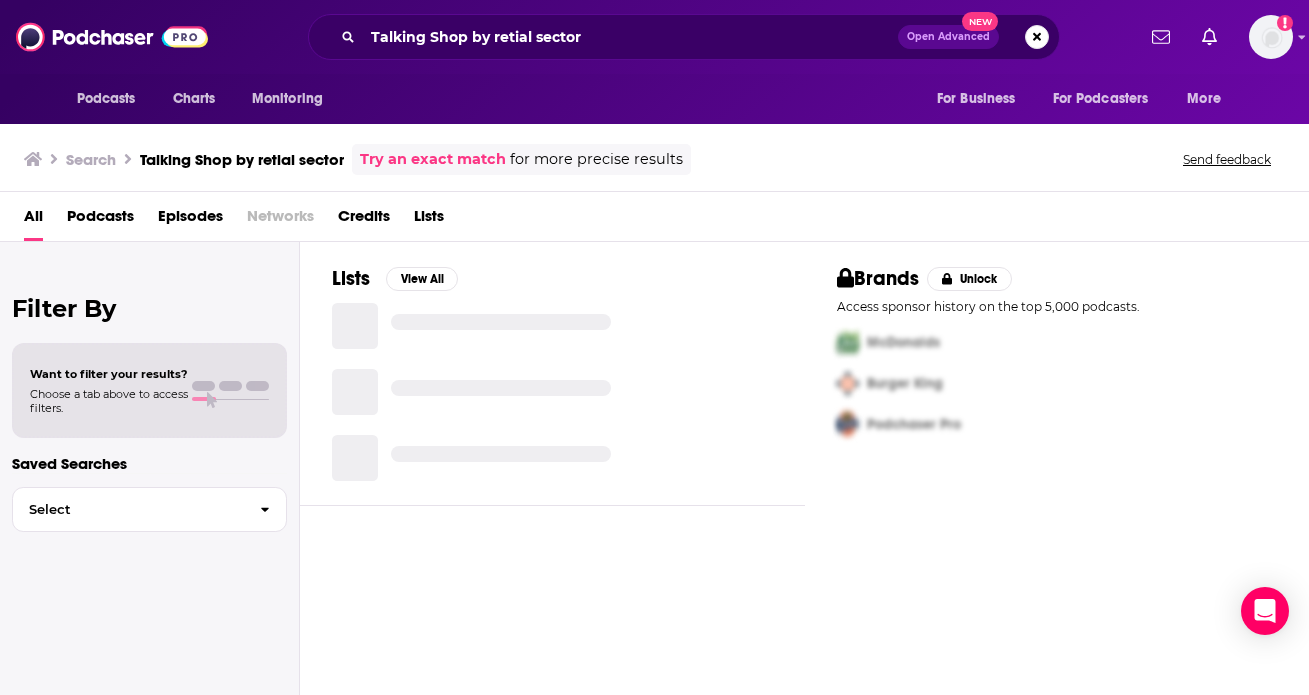 scroll, scrollTop: 0, scrollLeft: 0, axis: both 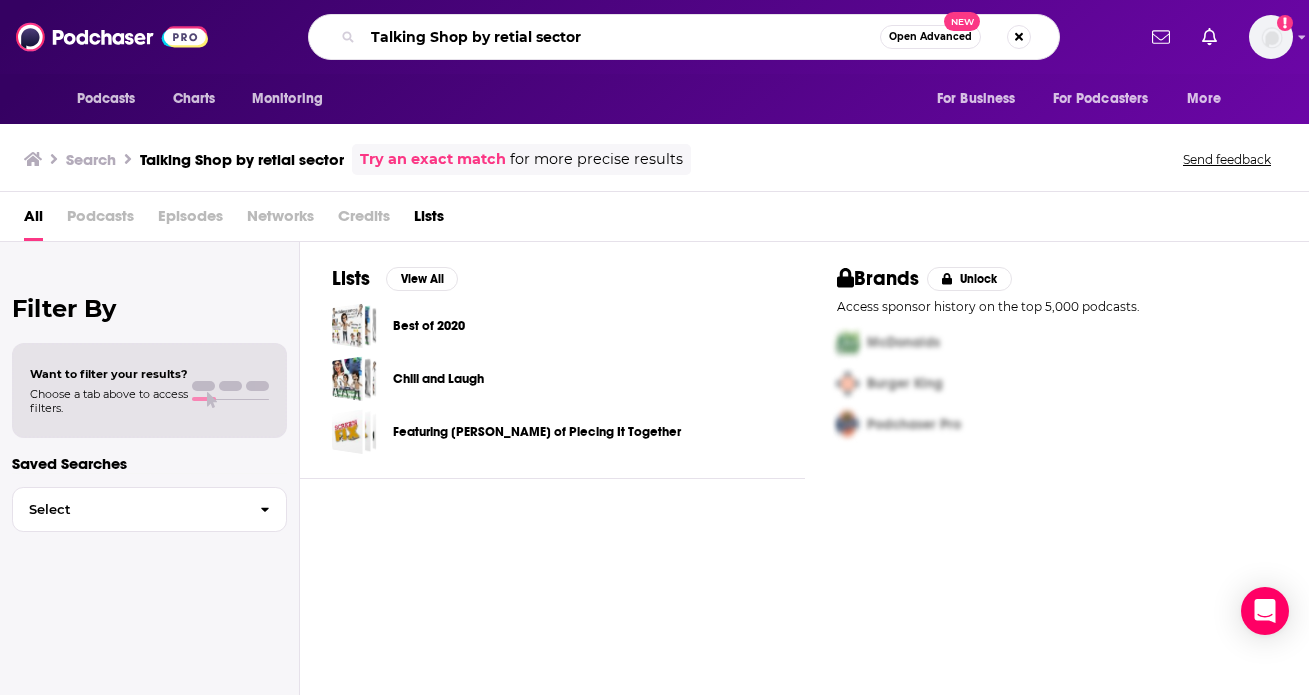 click on "Talking Shop by retial sector" at bounding box center [621, 37] 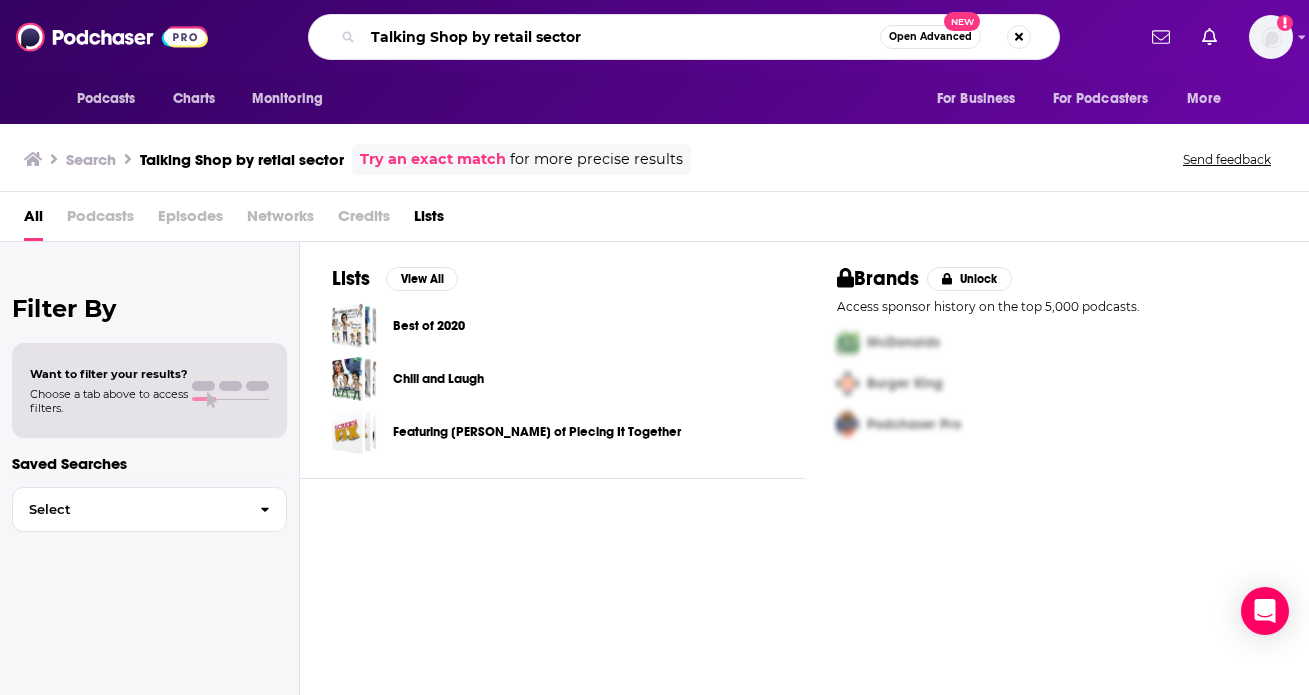 type on "Talking Shop by retail sector" 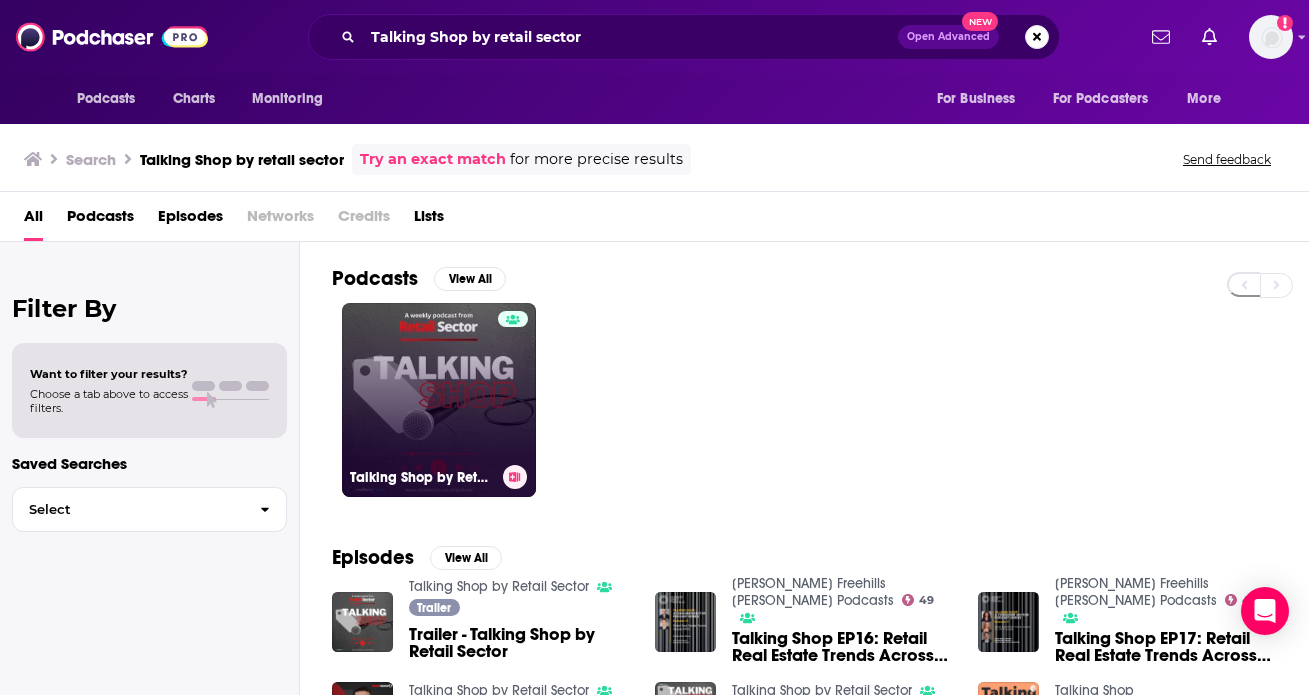 click at bounding box center (513, 388) 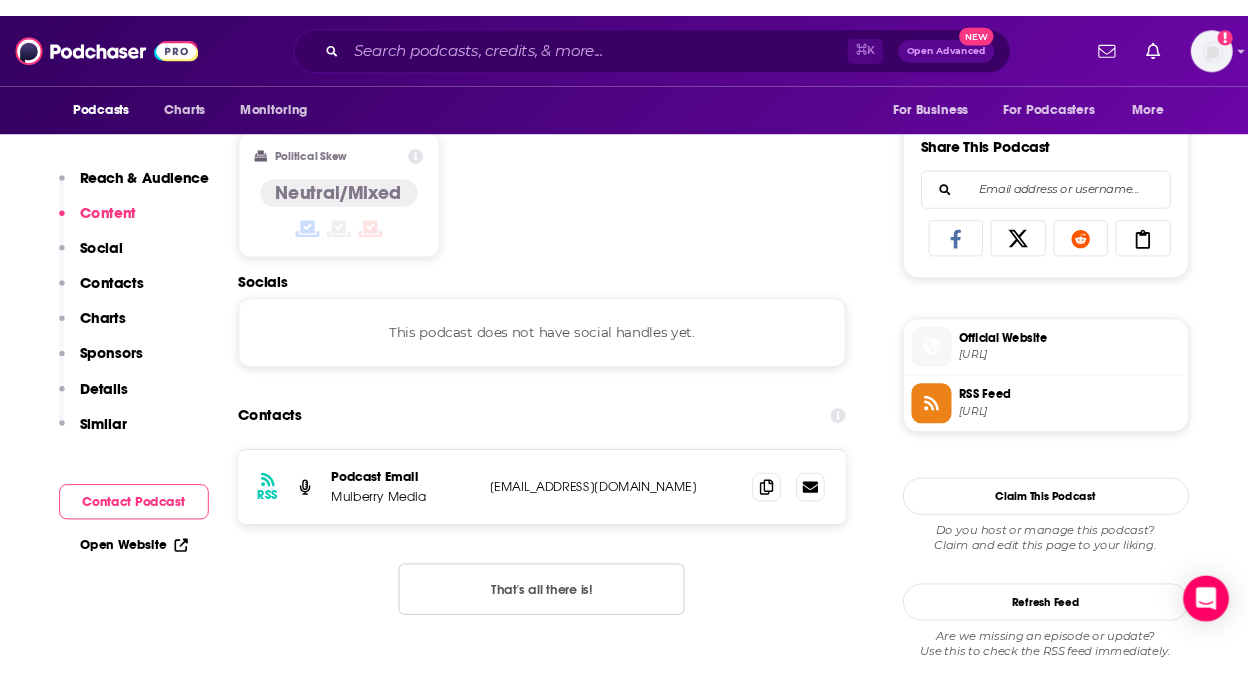 scroll, scrollTop: 1231, scrollLeft: 0, axis: vertical 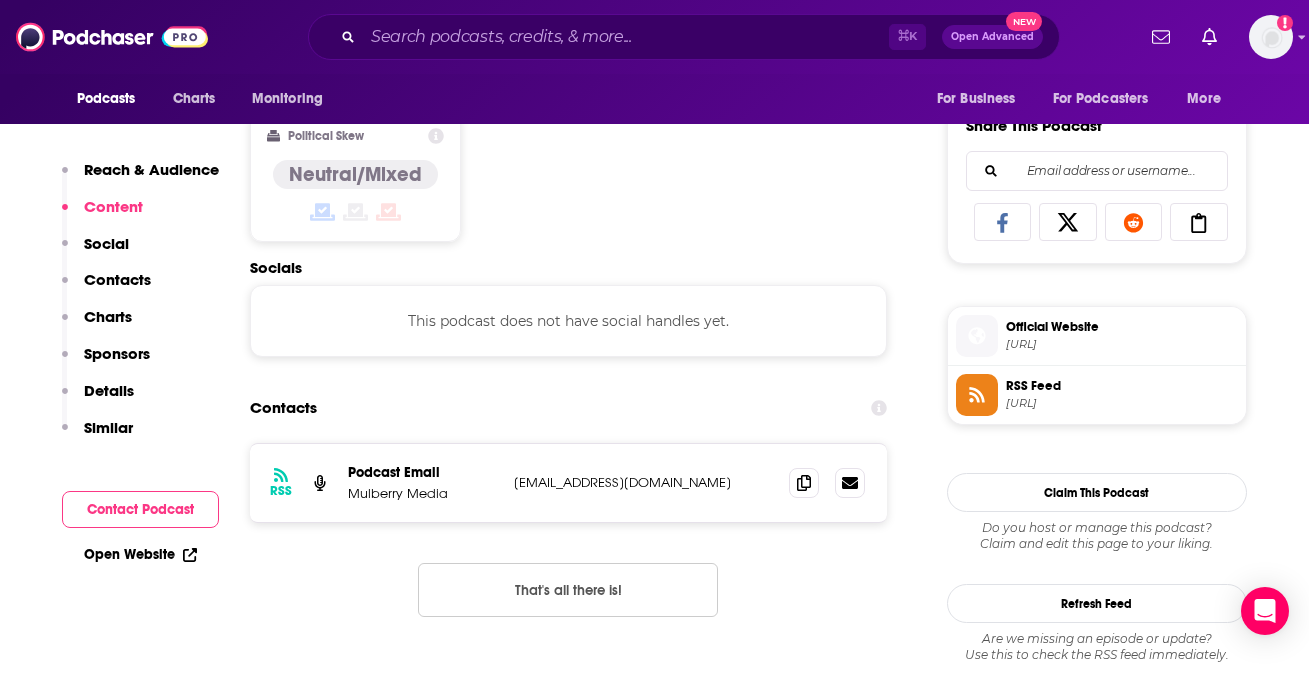 click on "That's all there is!" at bounding box center [568, 590] 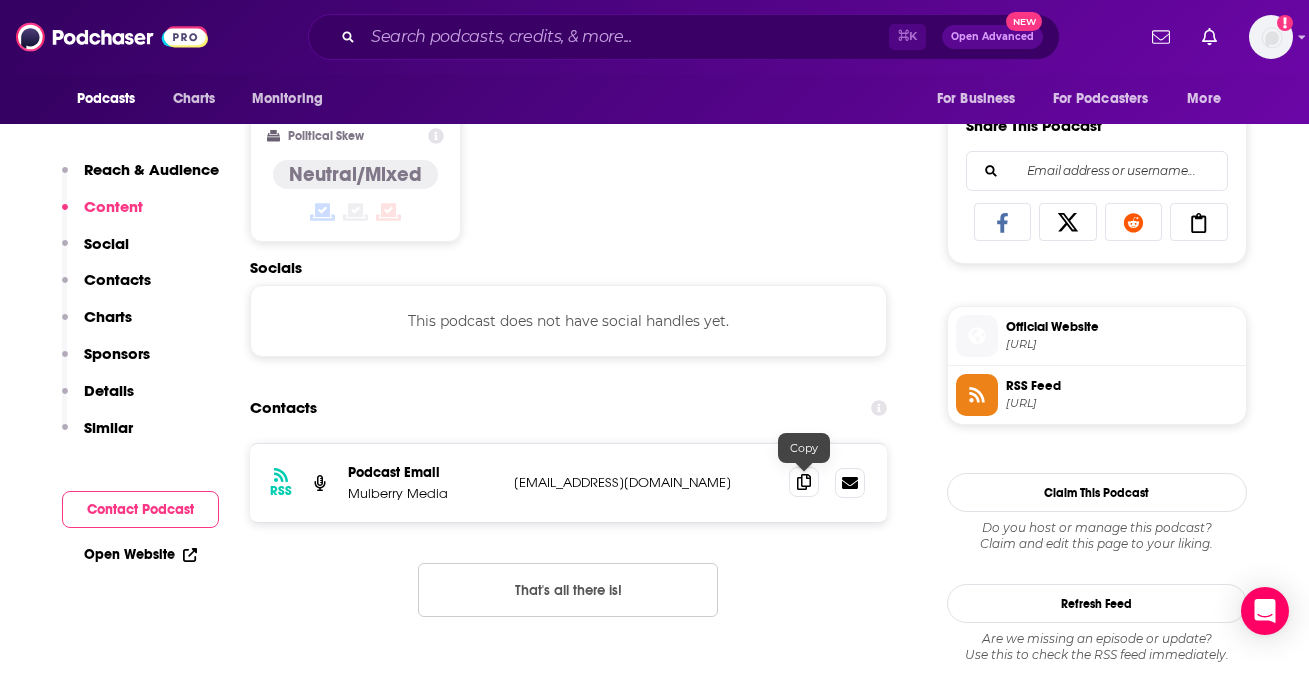 click 